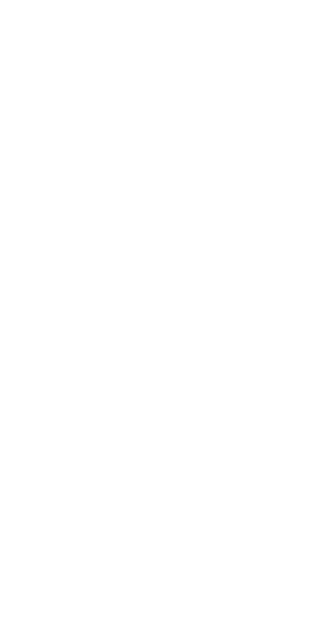scroll, scrollTop: 0, scrollLeft: 0, axis: both 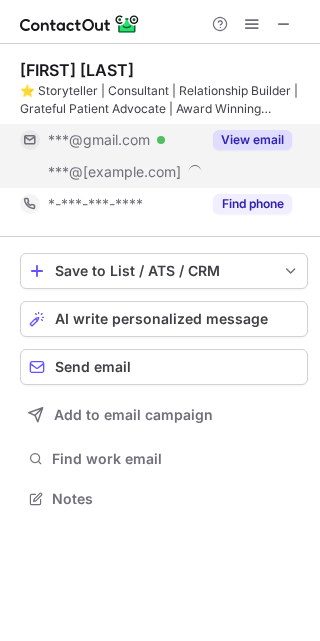 click on "View email" at bounding box center [252, 140] 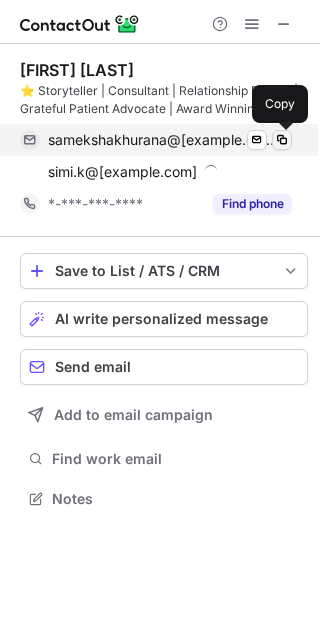 click at bounding box center (282, 140) 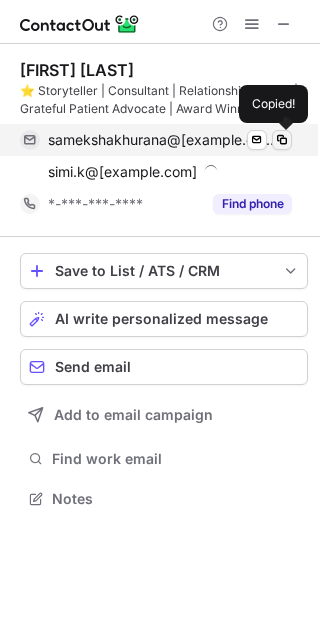 click at bounding box center [282, 140] 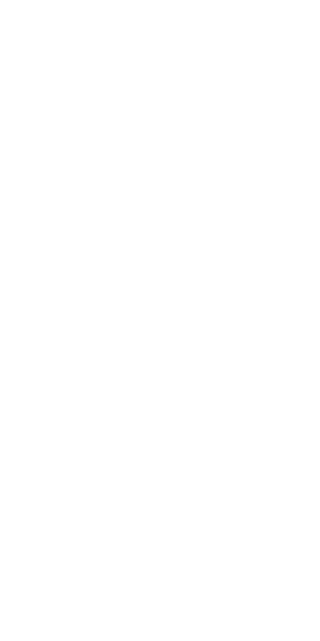scroll, scrollTop: 0, scrollLeft: 0, axis: both 